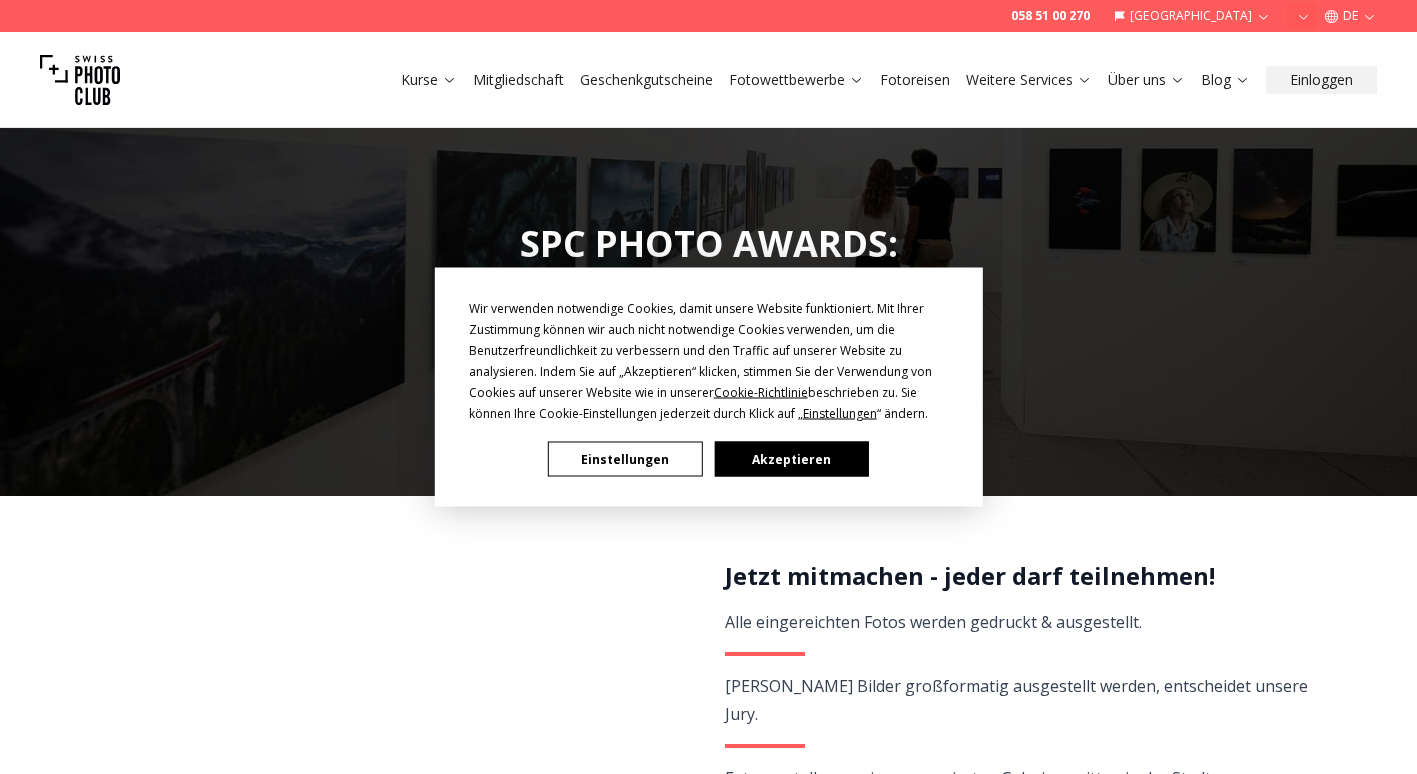 scroll, scrollTop: 0, scrollLeft: 0, axis: both 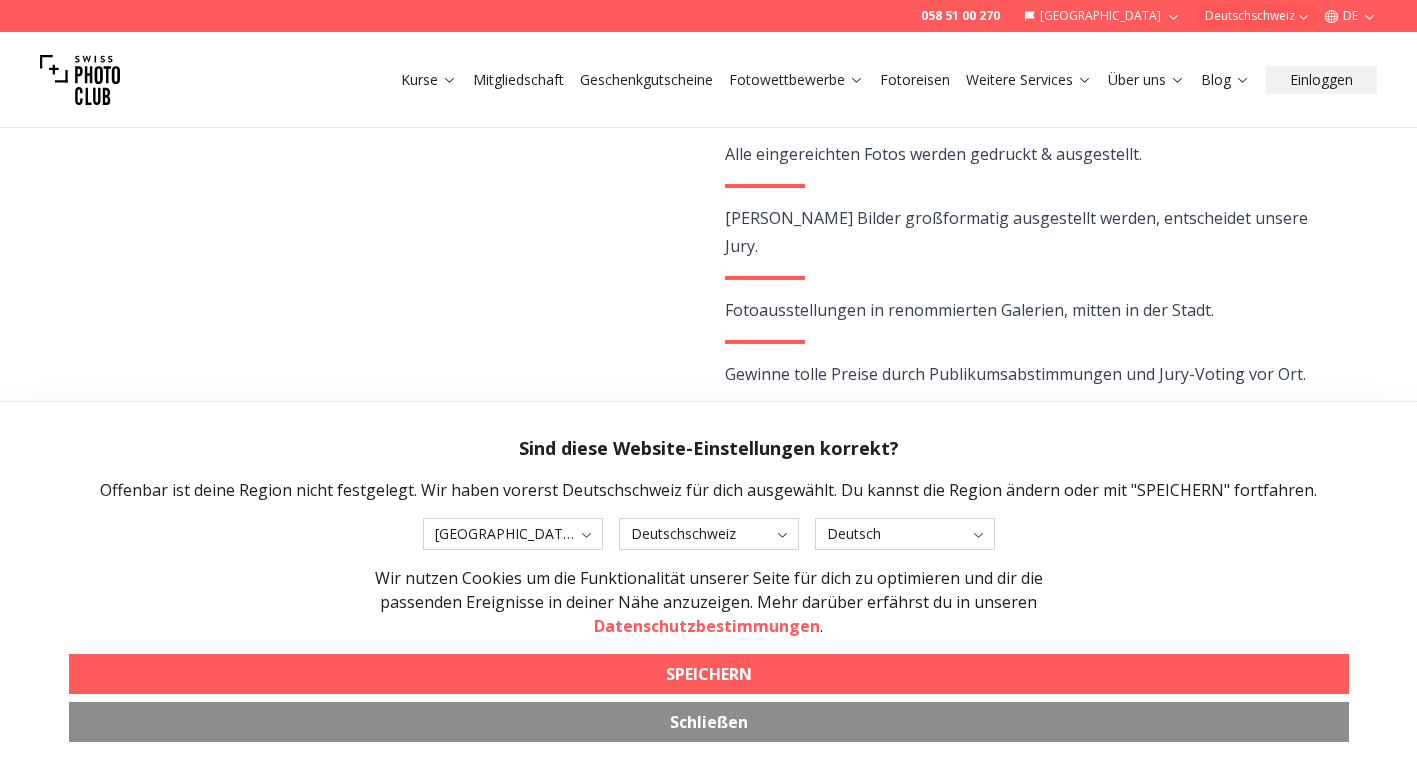 click on "SPEICHERN" at bounding box center [709, 674] 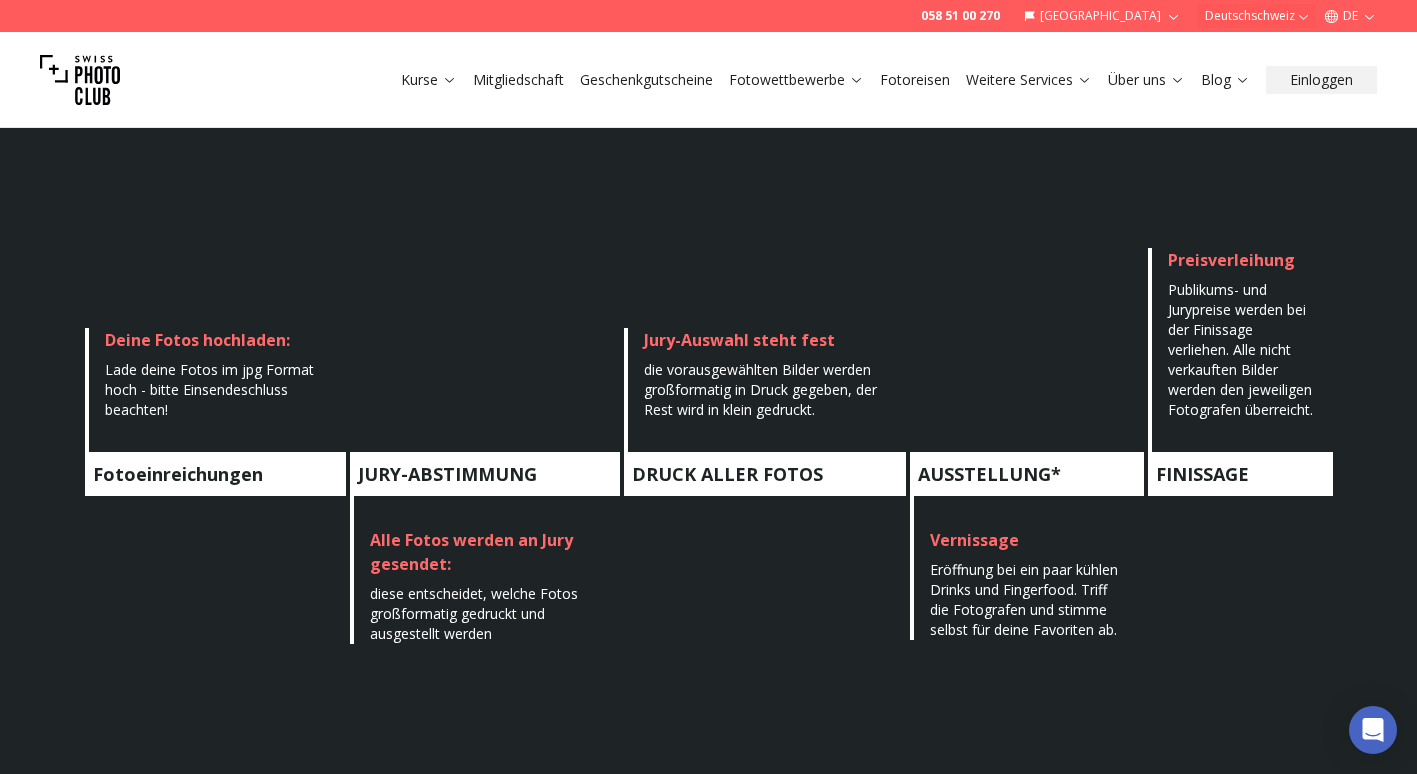 scroll, scrollTop: 1012, scrollLeft: 0, axis: vertical 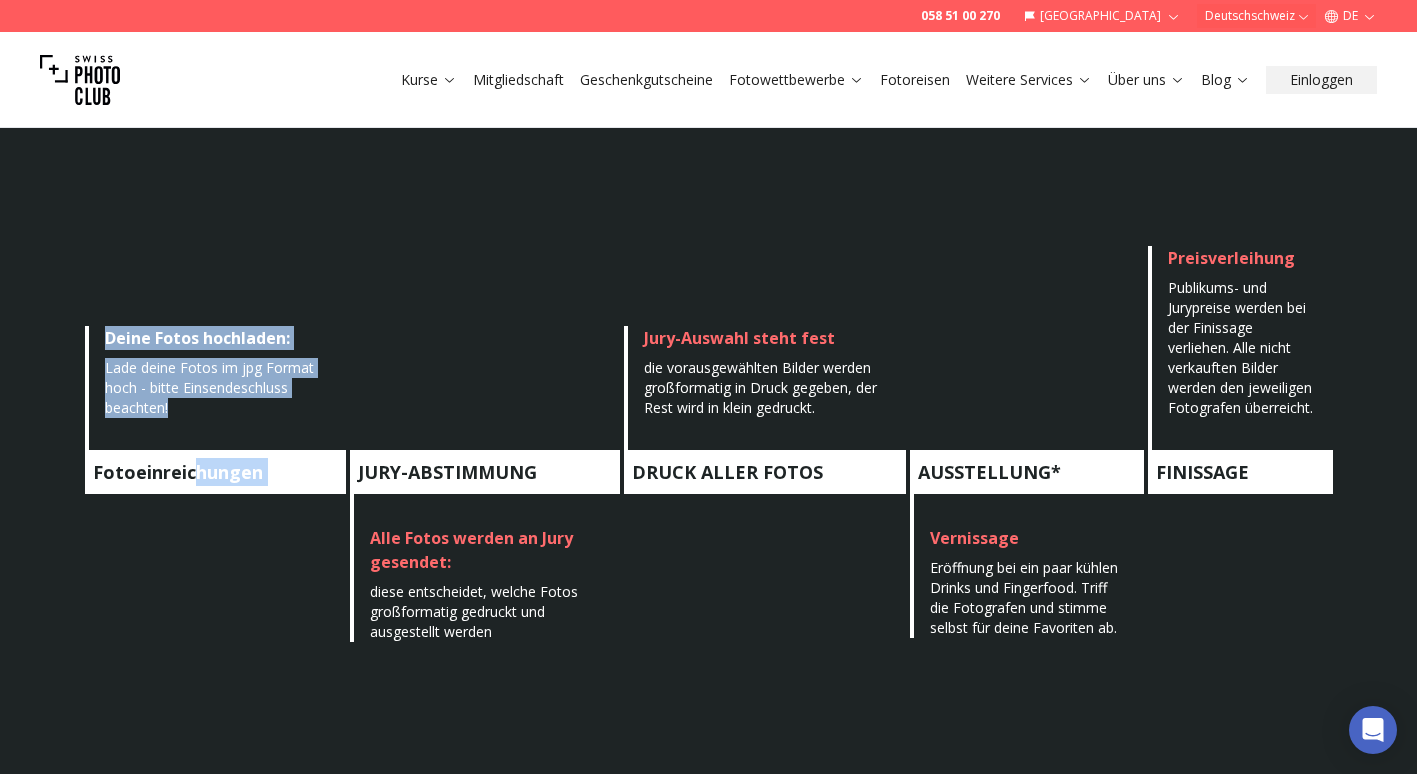 drag, startPoint x: 195, startPoint y: 466, endPoint x: 282, endPoint y: 409, distance: 104.00961 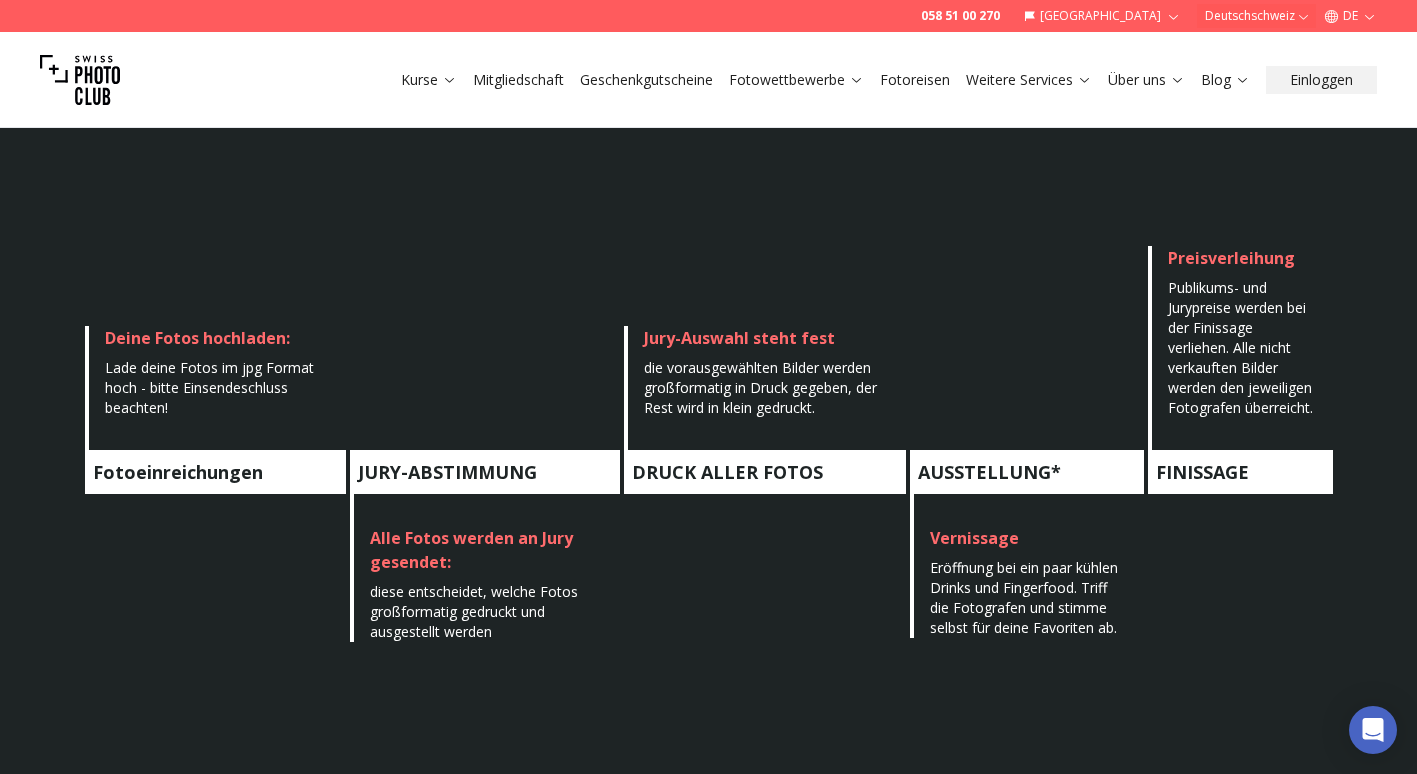 drag, startPoint x: 282, startPoint y: 409, endPoint x: 459, endPoint y: 280, distance: 219.02055 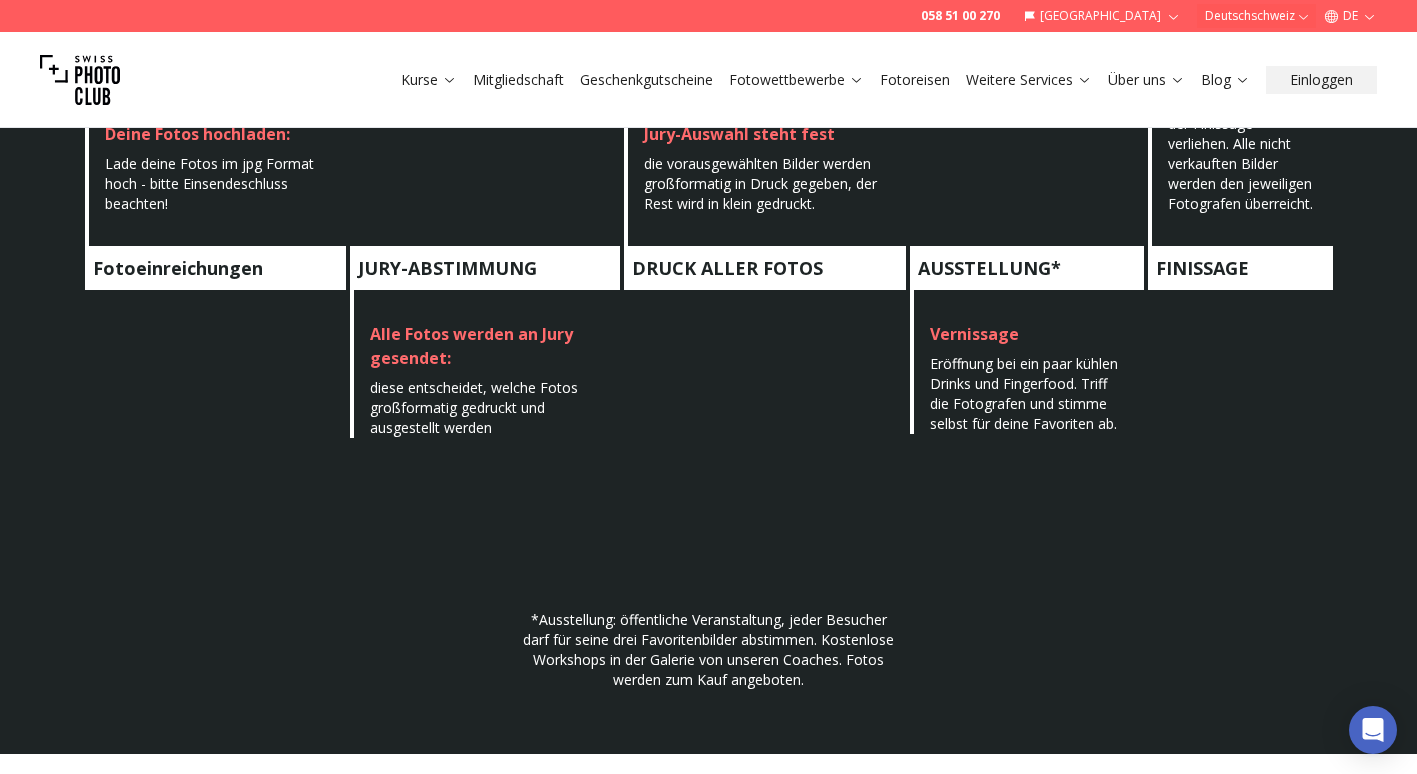 scroll, scrollTop: 1218, scrollLeft: 0, axis: vertical 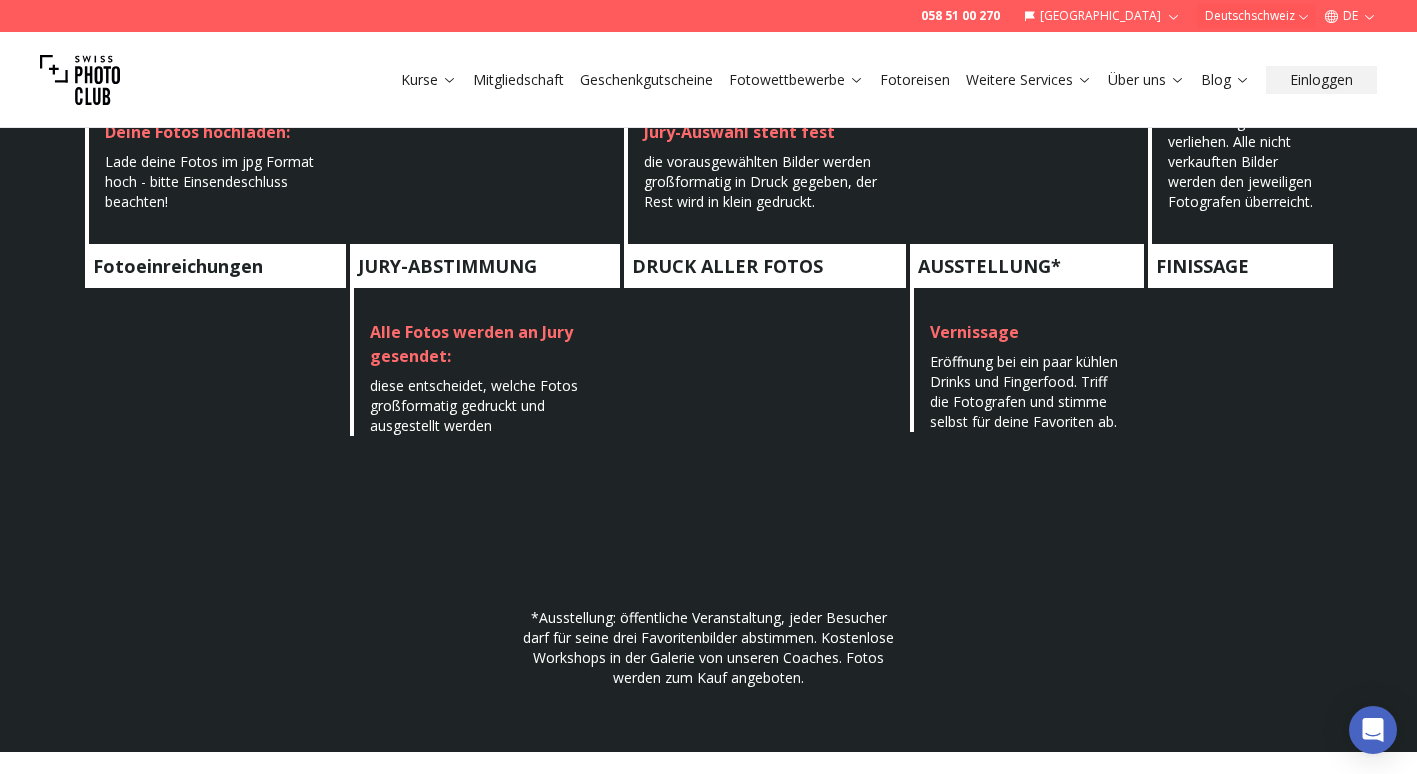 click on "JURY-ABSTIMMUNG" at bounding box center [485, 266] 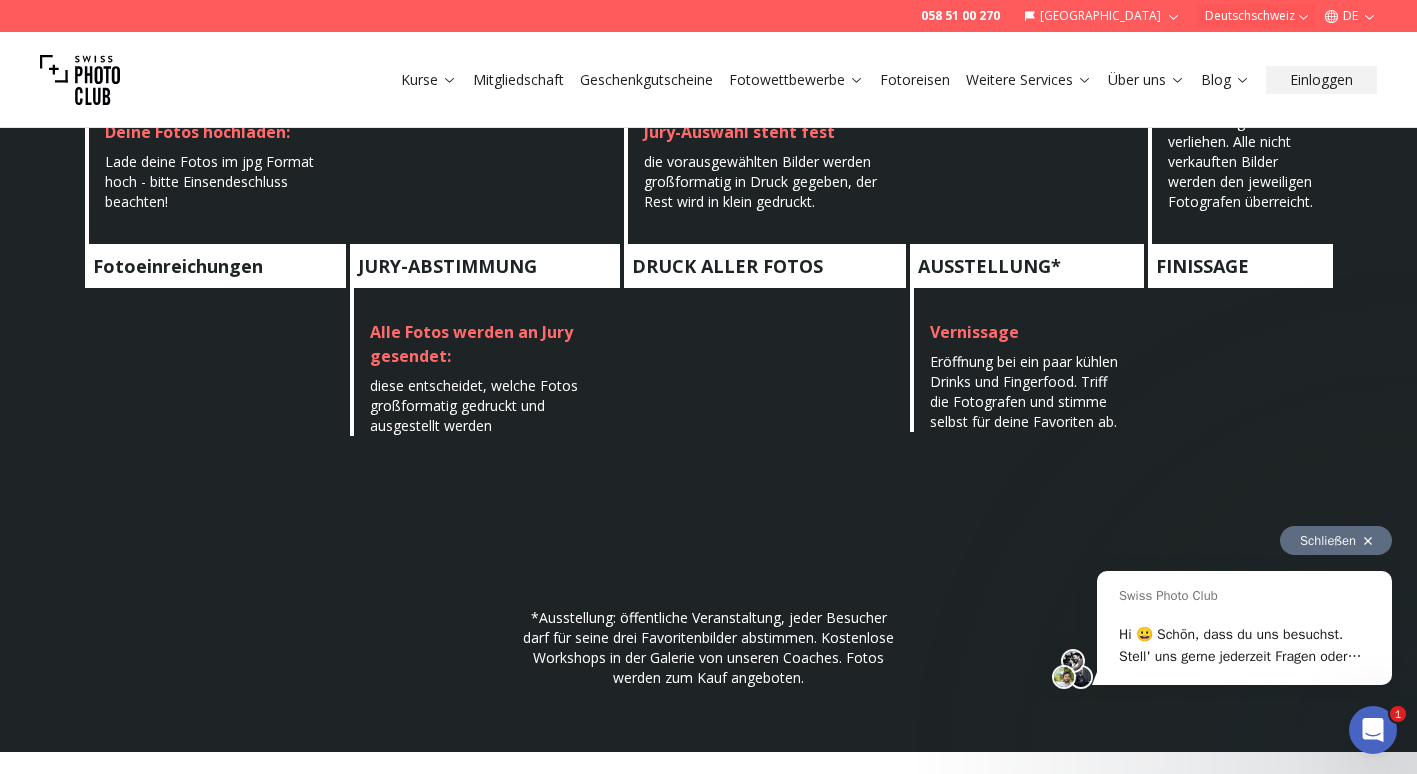 scroll, scrollTop: 0, scrollLeft: 0, axis: both 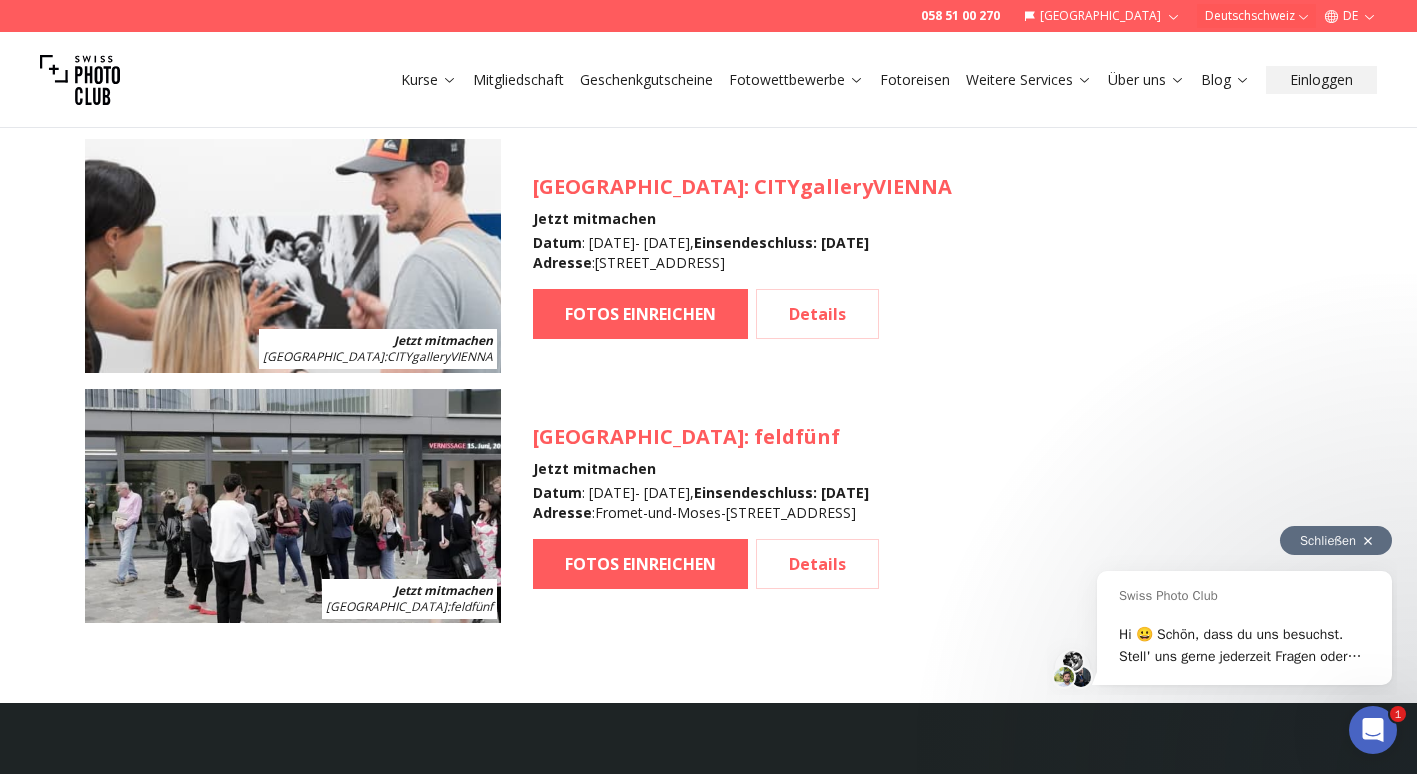click on "KOMMENDE WETTBEWERBE Vernissage in [GEOGRAPHIC_DATA] [GEOGRAPHIC_DATA] :  Galerie Lachenmann Art - [GEOGRAPHIC_DATA] [GEOGRAPHIC_DATA] :   Galerie Lachenmann Art - [GEOGRAPHIC_DATA] Vernissage in [GEOGRAPHIC_DATA] Datum :   [DATE]  -   [DATE] Adresse :  [STREET_ADDRESS] DETAILS ANSEHEN Jetzt mitmachen [GEOGRAPHIC_DATA] :  PhotoBastei [GEOGRAPHIC_DATA] :   PhotoBastei Jetzt mitmachen Datum :   [DATE]  -   [DATE] ,   Einsendeschluss :   [DATE] Adresse :  Sihlquai 125, [GEOGRAPHIC_DATA], [GEOGRAPHIC_DATA] FOTOS EINREICHEN Details Jetzt mitmachen [GEOGRAPHIC_DATA] :  Galerie Renaissance [GEOGRAPHIC_DATA] :   Galerie Renaissance Jetzt mitmachen Datum :   [DATE]  -   [DATE] ,   Einsendeschluss :   [DATE] Adresse :  [STREET_ADDRESS] FOTOS EINREICHEN Details Jetzt mitmachen [GEOGRAPHIC_DATA] :  CITYgalleryVIENNA [GEOGRAPHIC_DATA] :   CITYgalleryVIENNA Jetzt mitmachen Datum :   [DATE]  -   [DATE] ,   Einsendeschluss :   [DATE] Adresse :  [STREET_ADDRESS] FOTOS EINREICHEN Details :" at bounding box center [709, -10] 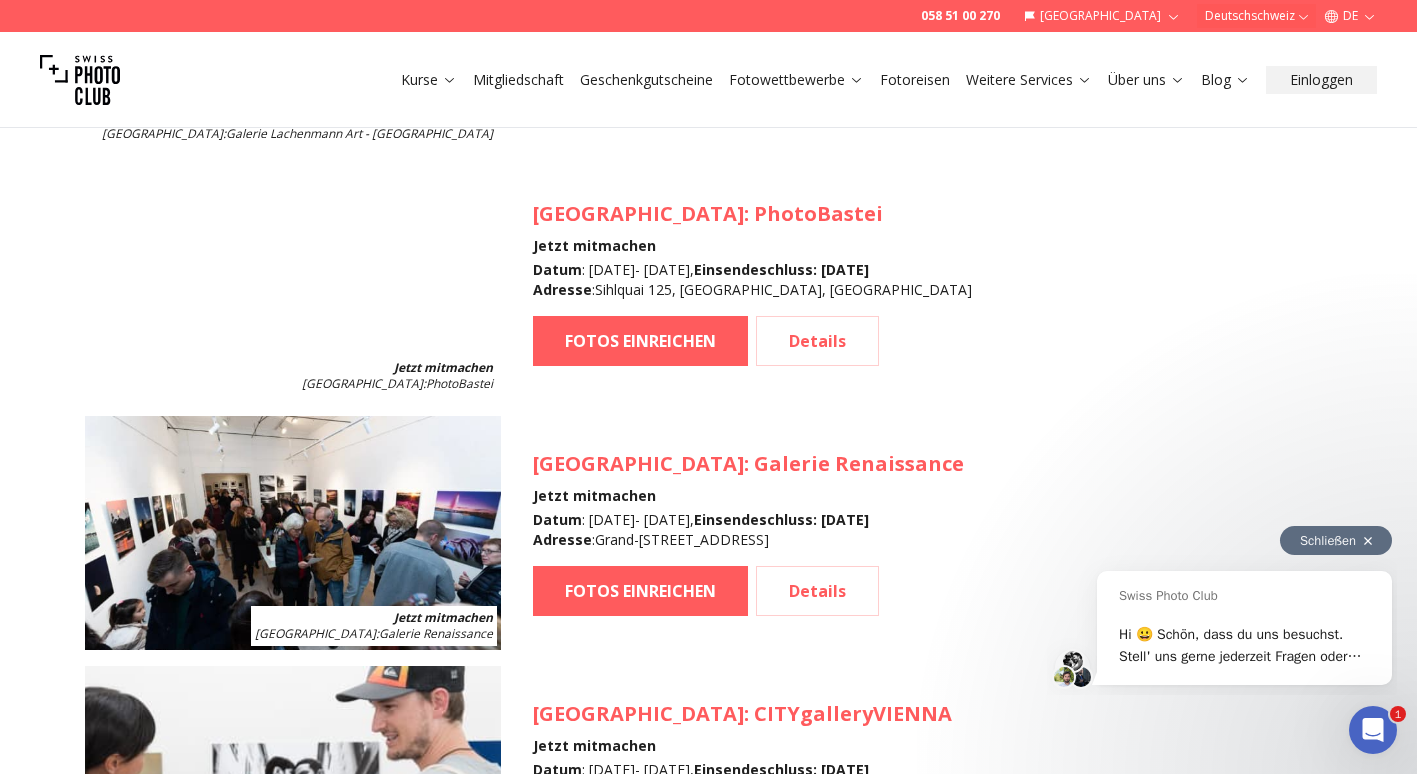 scroll, scrollTop: 2165, scrollLeft: 0, axis: vertical 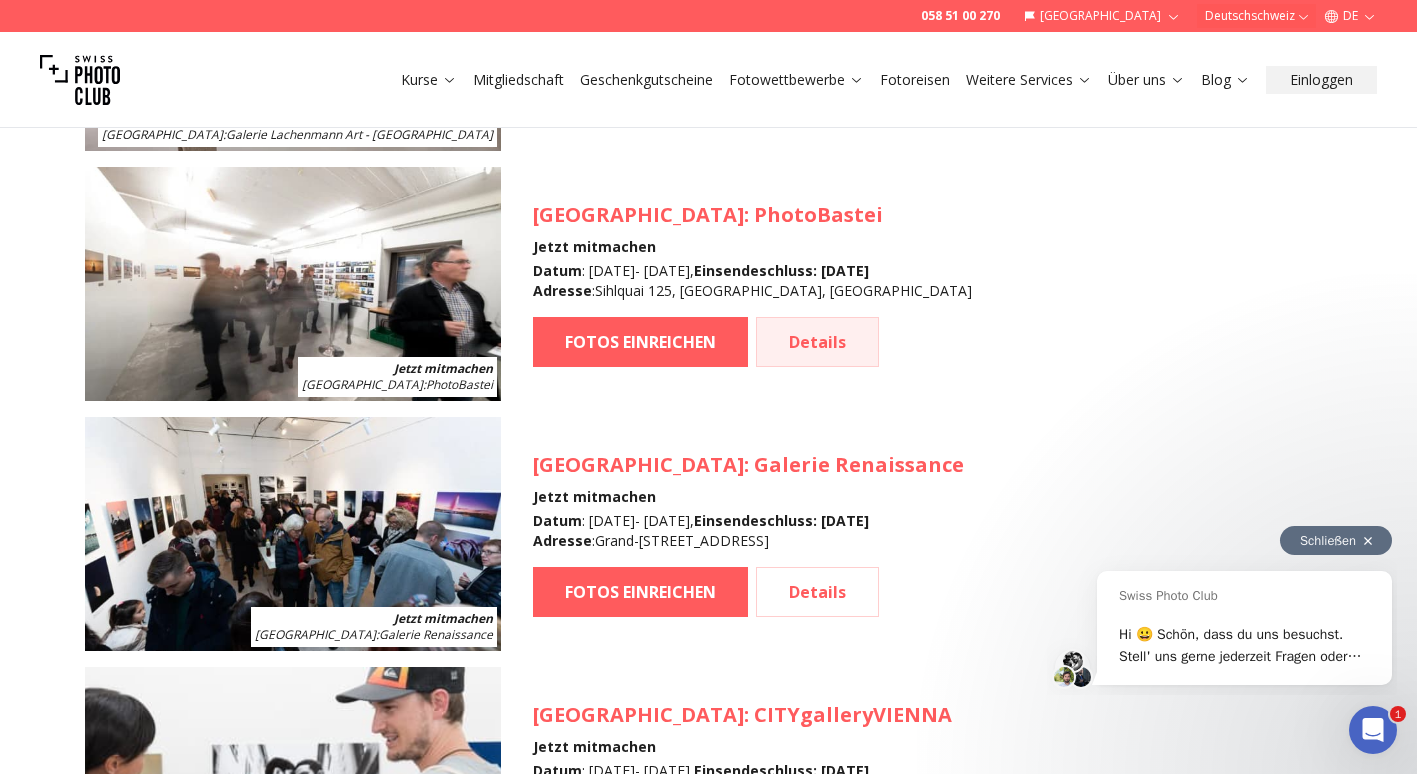 click on "Details" at bounding box center (817, 342) 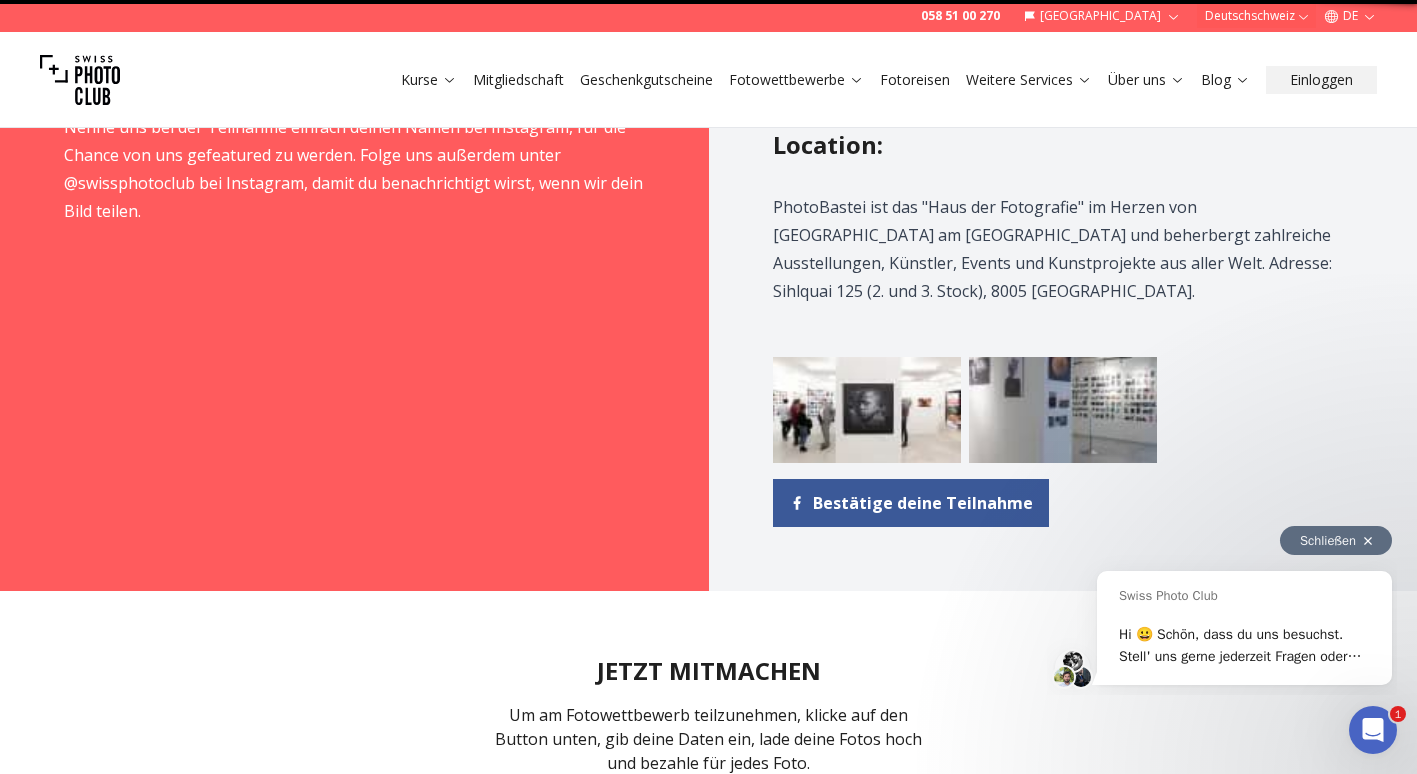 scroll, scrollTop: 0, scrollLeft: 0, axis: both 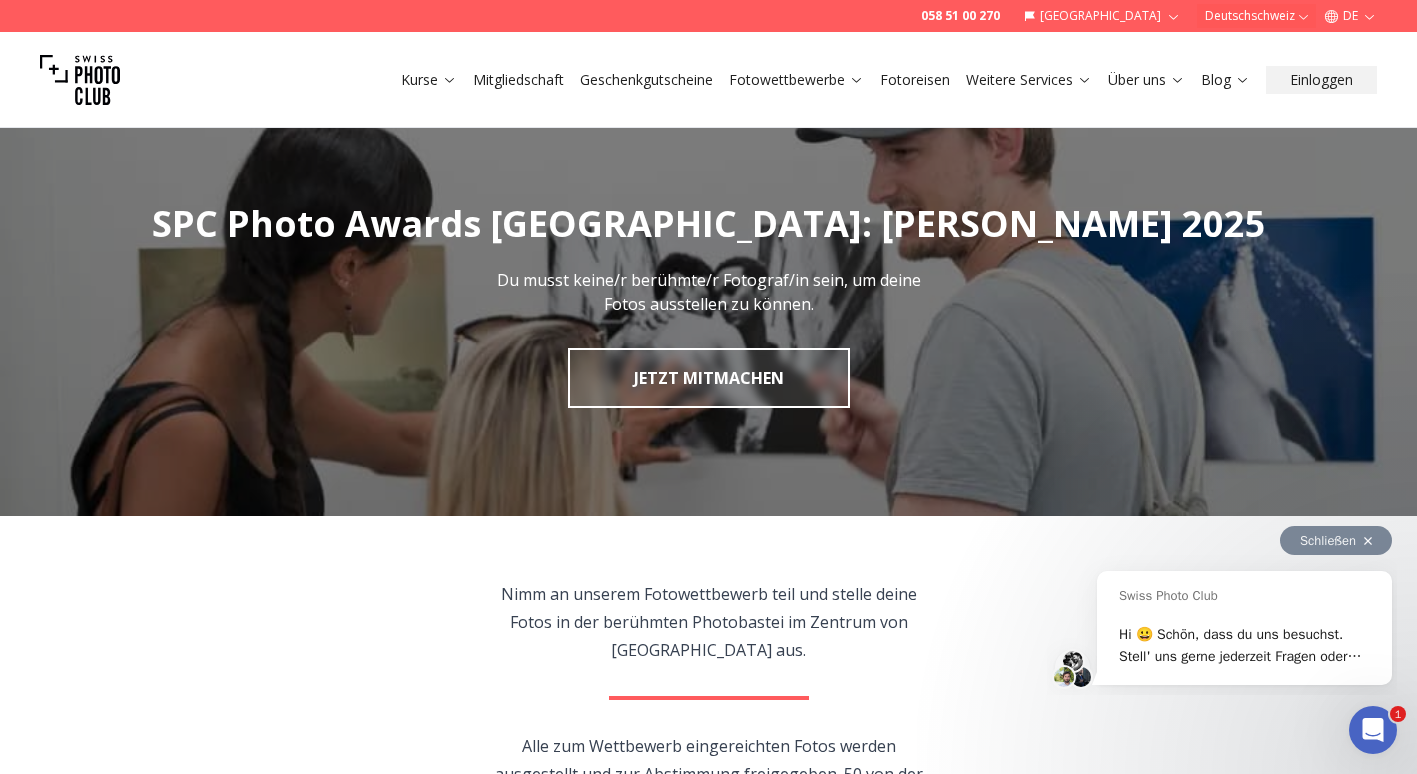 click on "Schließen" at bounding box center (1222, 535) 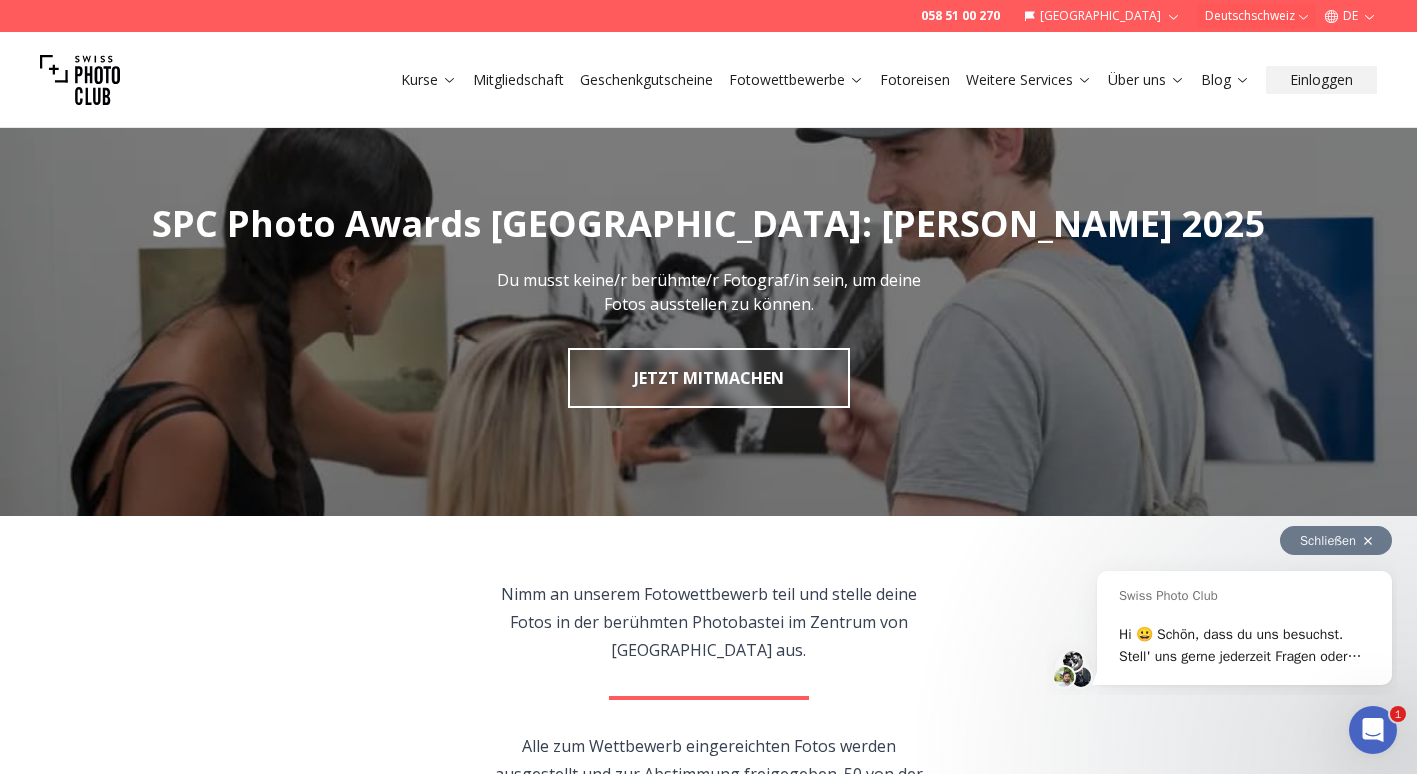 click on "Schließen" at bounding box center (1336, 540) 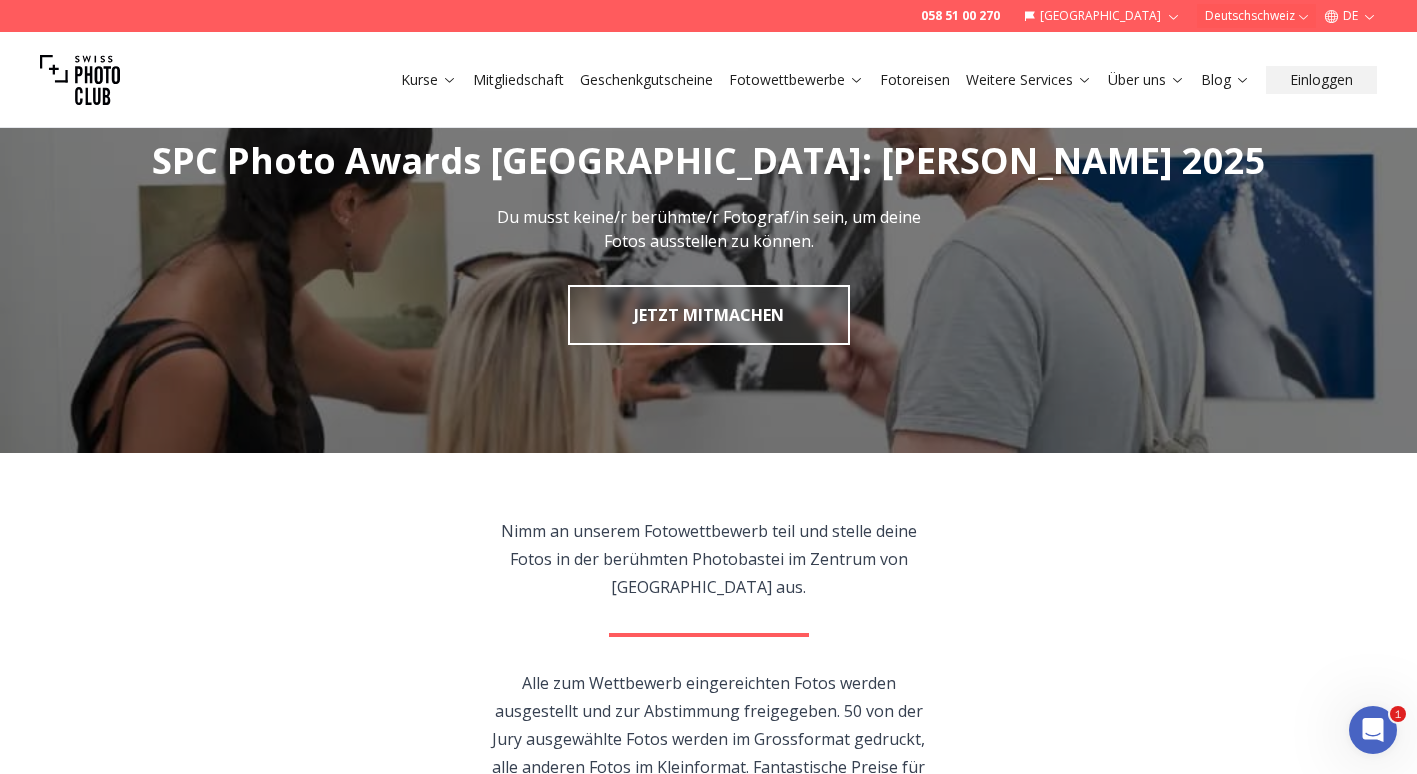 scroll, scrollTop: 0, scrollLeft: 0, axis: both 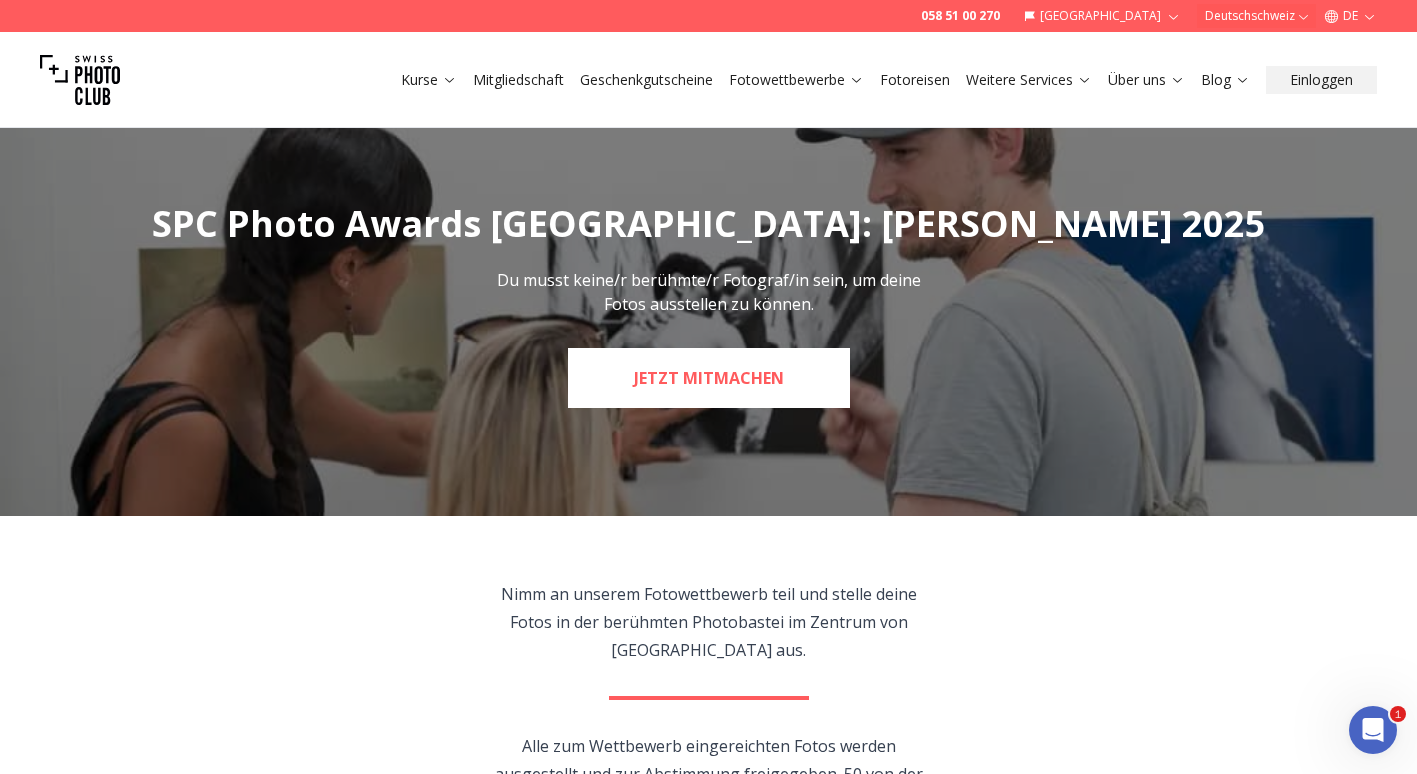 click on "JETZT MITMACHEN" at bounding box center (709, 378) 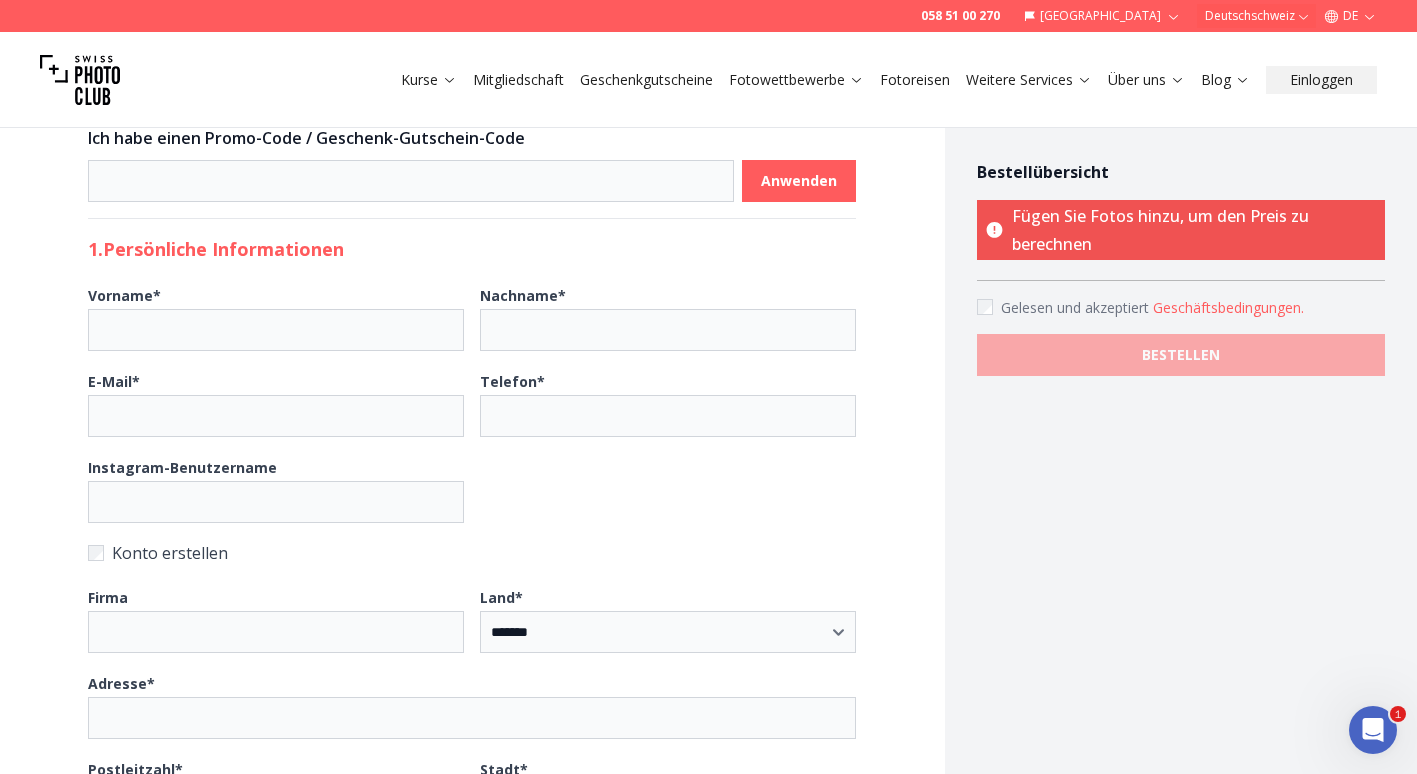 scroll, scrollTop: 0, scrollLeft: 0, axis: both 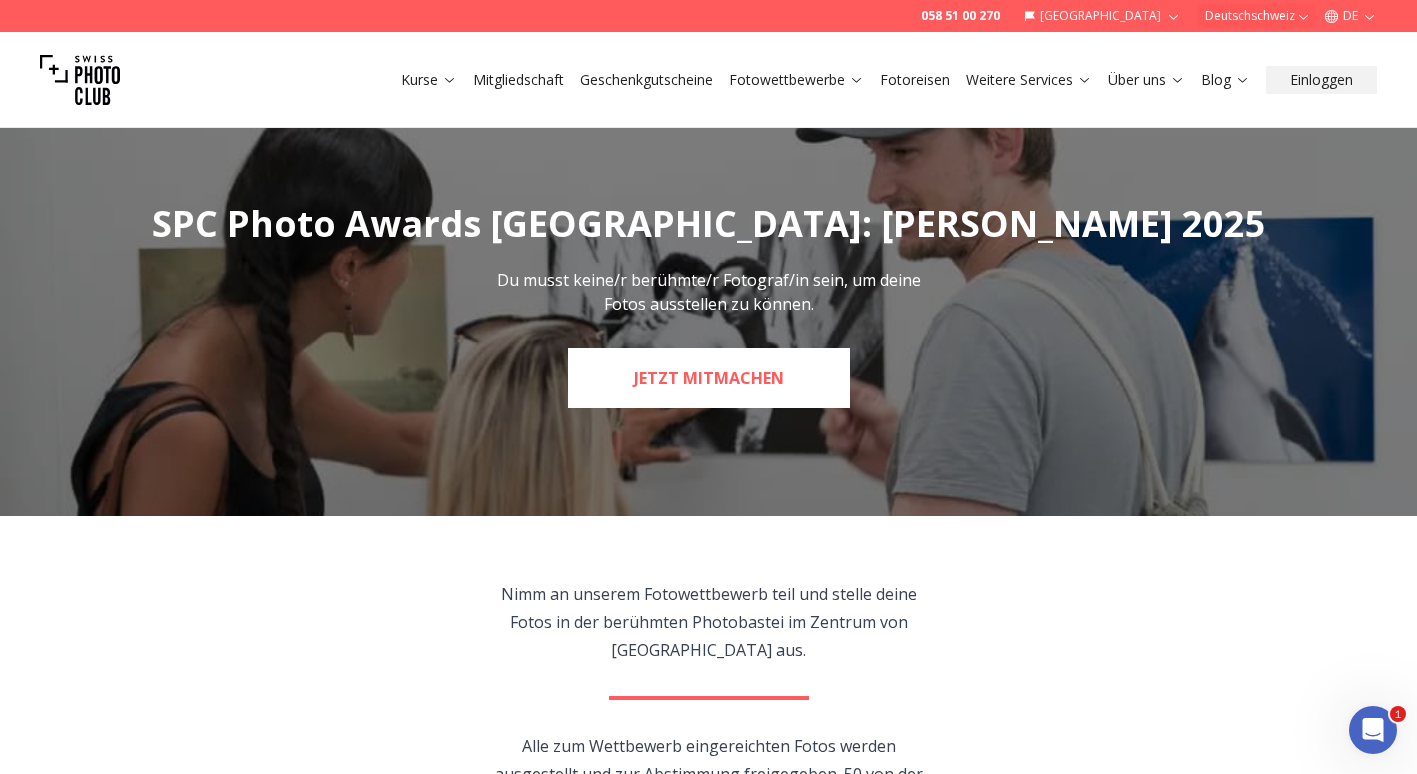 click on "JETZT MITMACHEN" at bounding box center [709, 378] 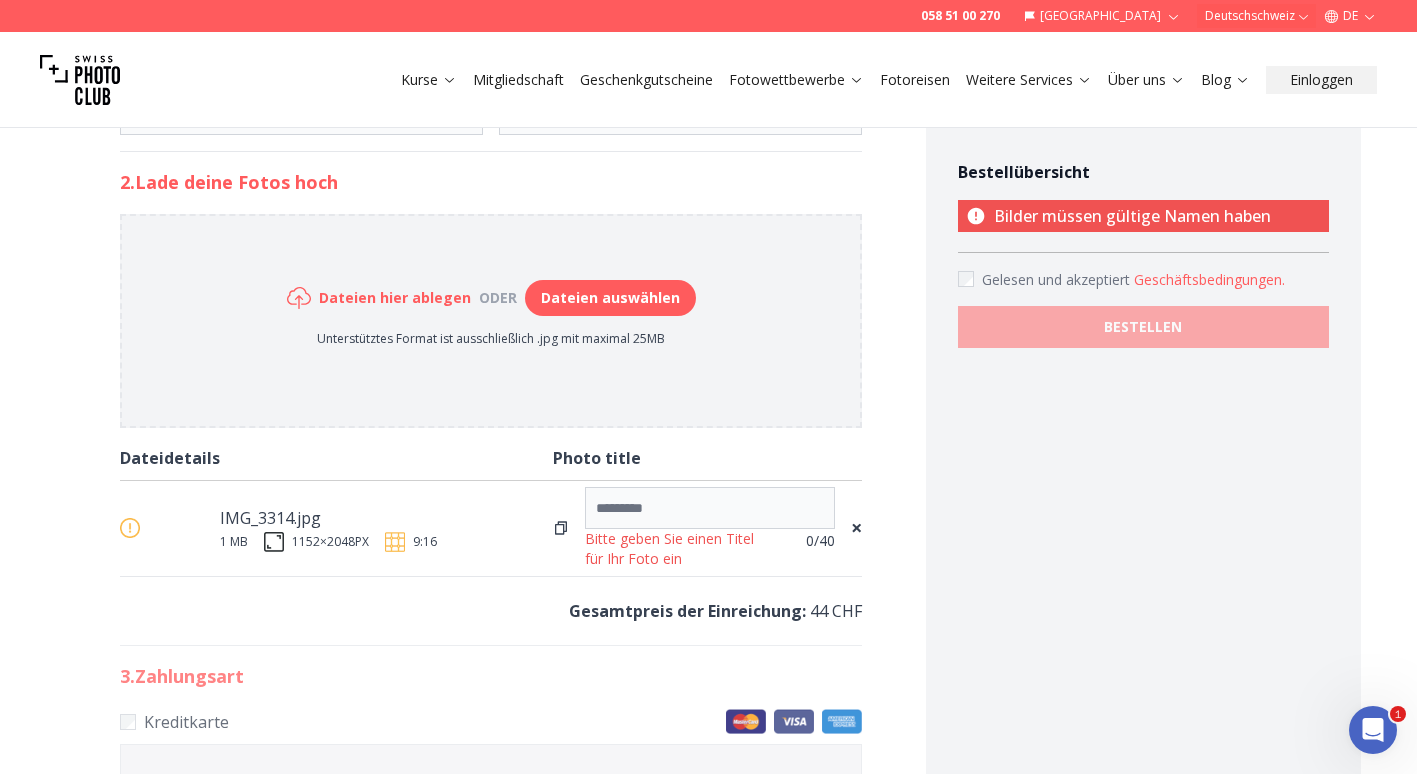 scroll, scrollTop: 919, scrollLeft: 0, axis: vertical 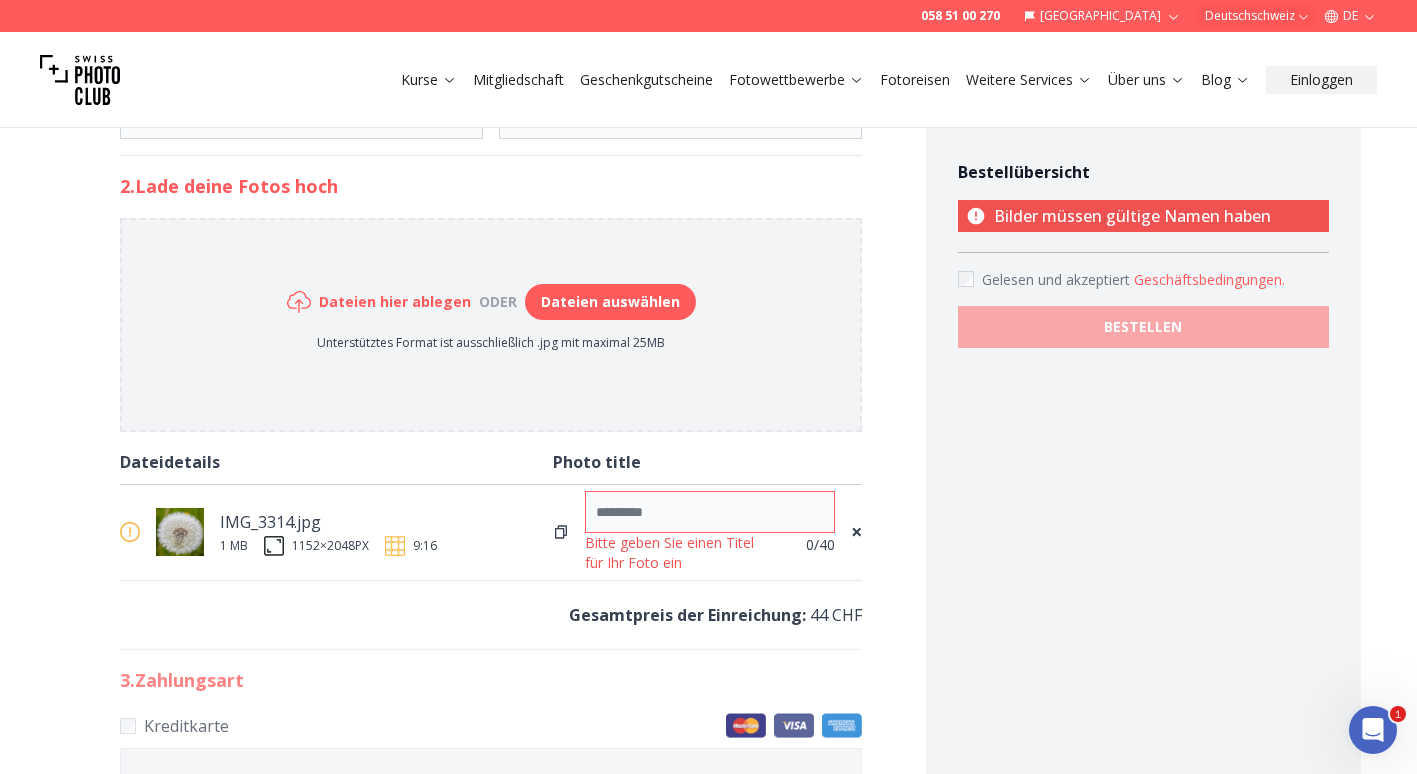 click at bounding box center [710, 512] 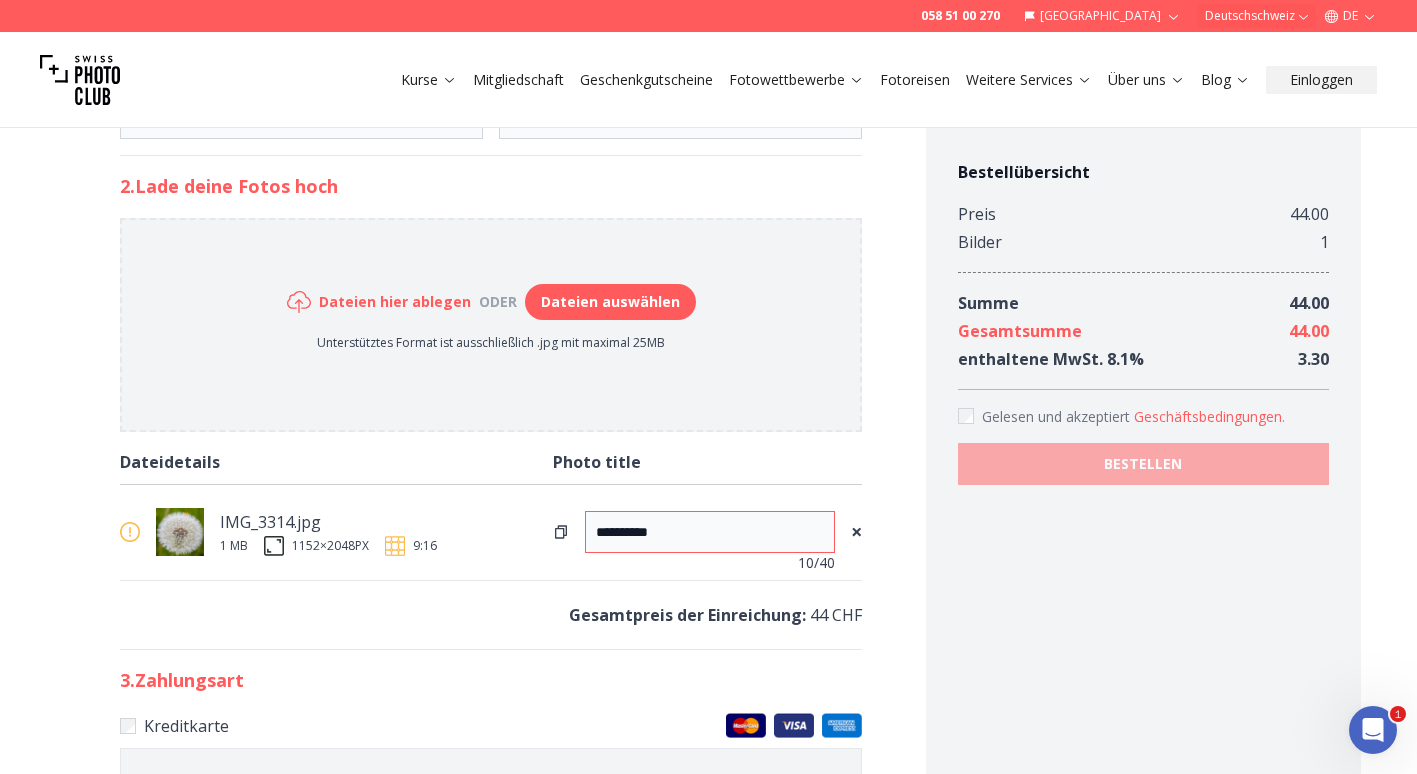 type on "**********" 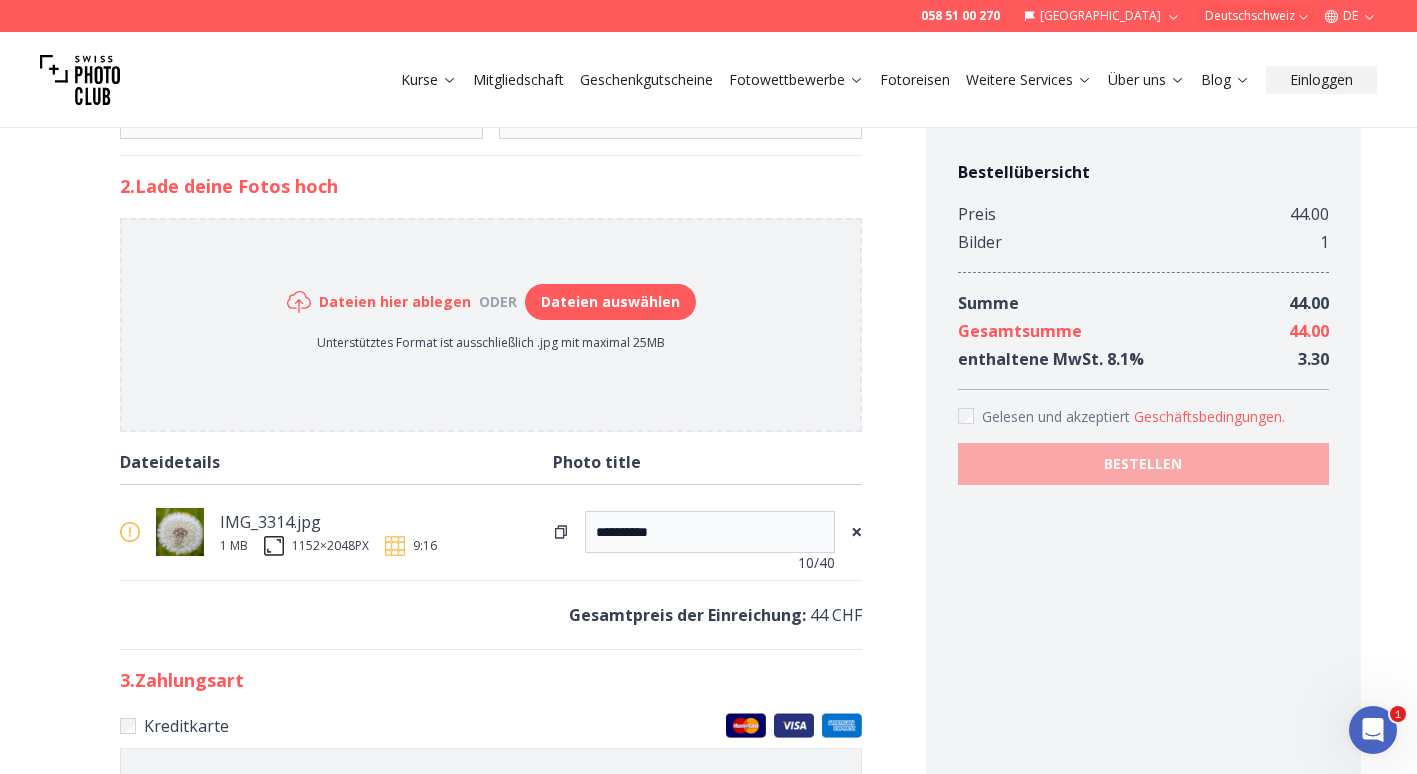 click on "×" at bounding box center [856, 532] 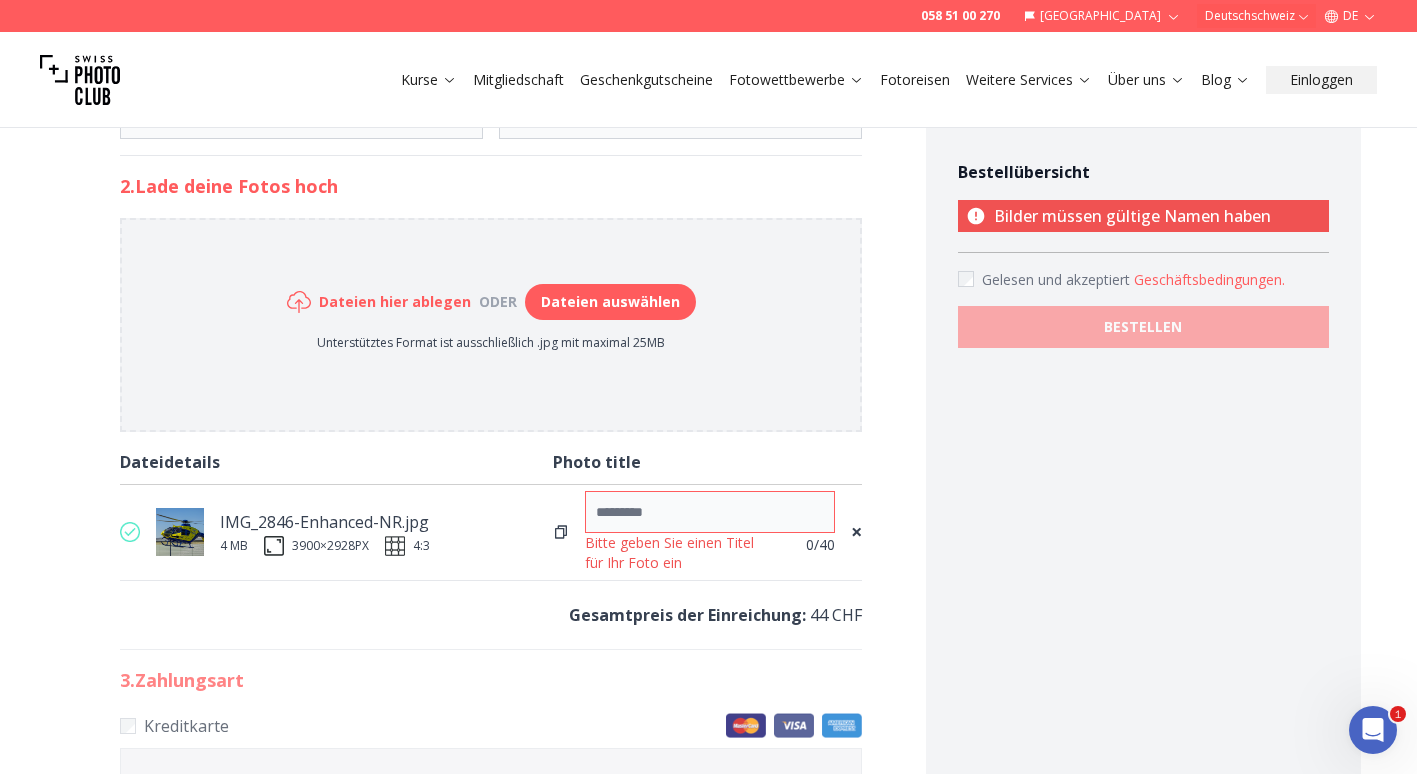click at bounding box center (710, 512) 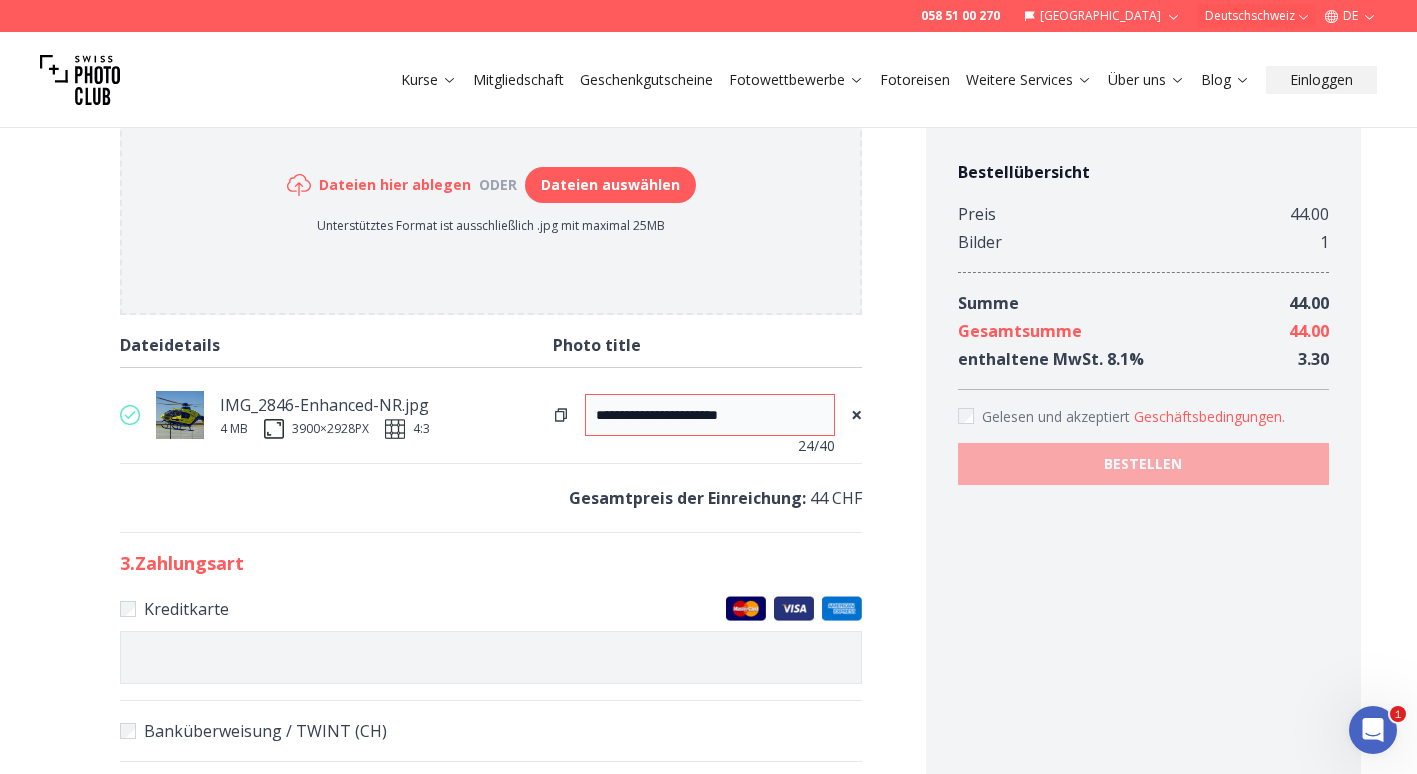 scroll, scrollTop: 1015, scrollLeft: 0, axis: vertical 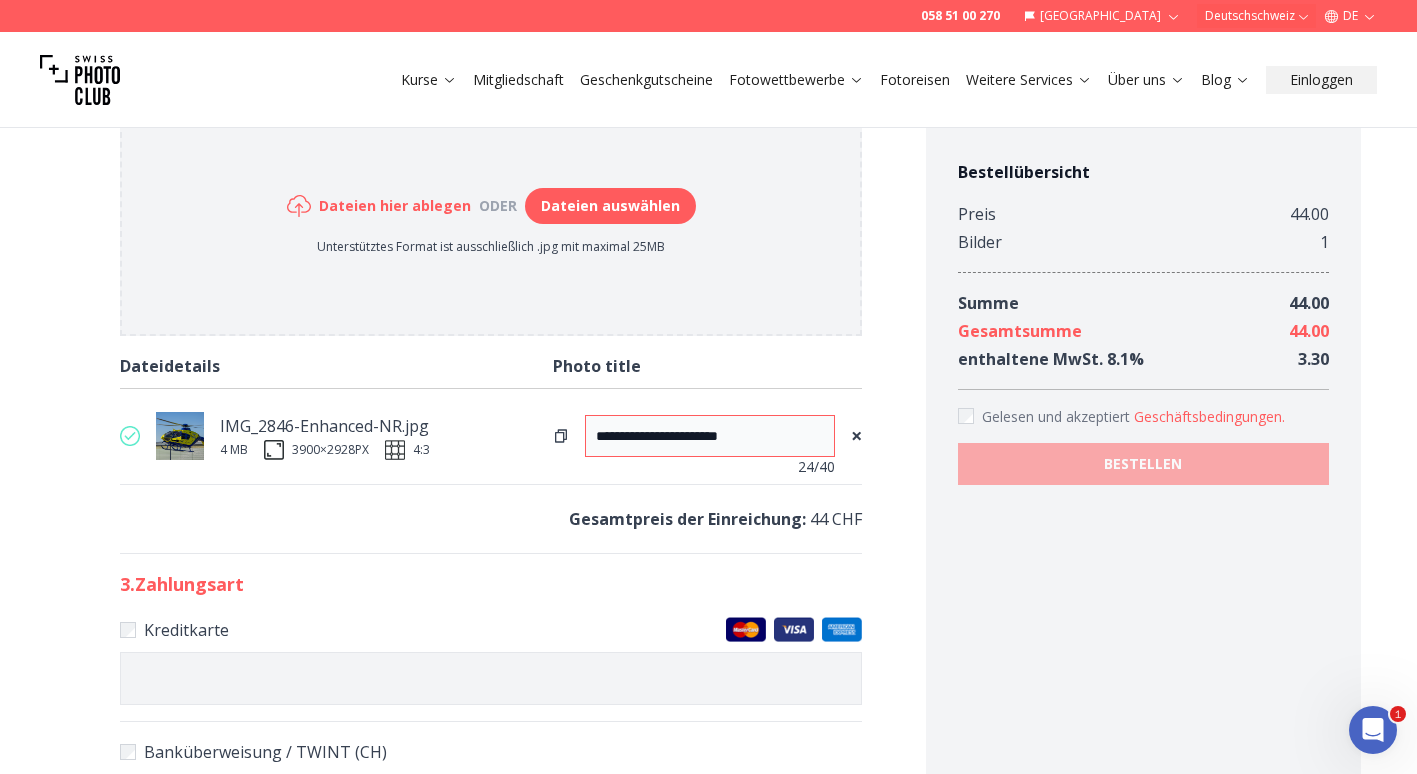 type on "**********" 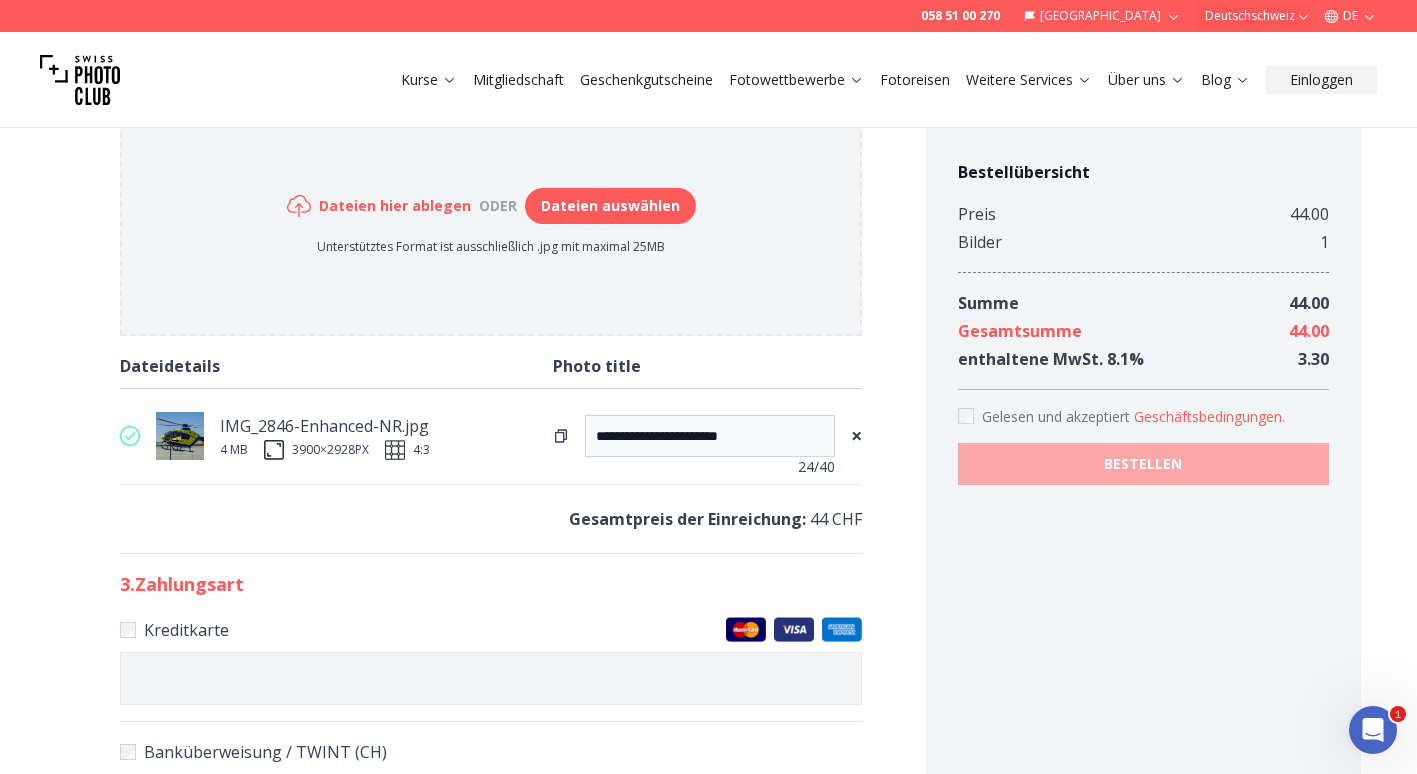 click at bounding box center (180, 436) 